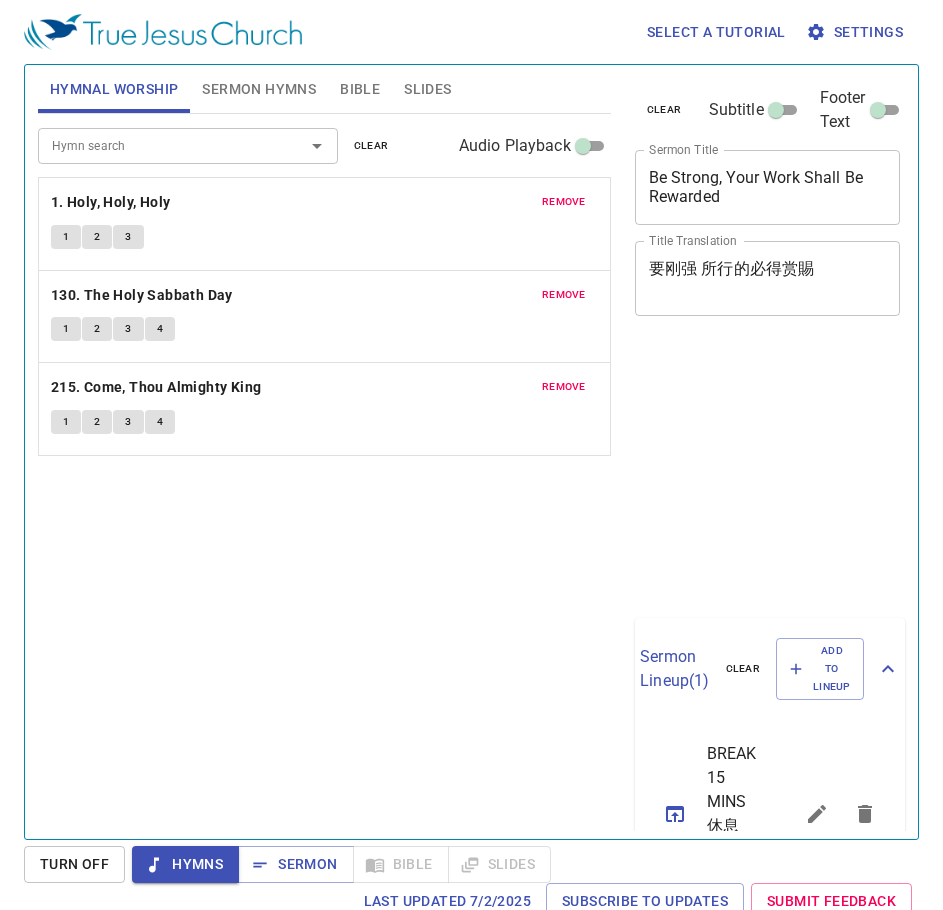 scroll, scrollTop: 0, scrollLeft: 0, axis: both 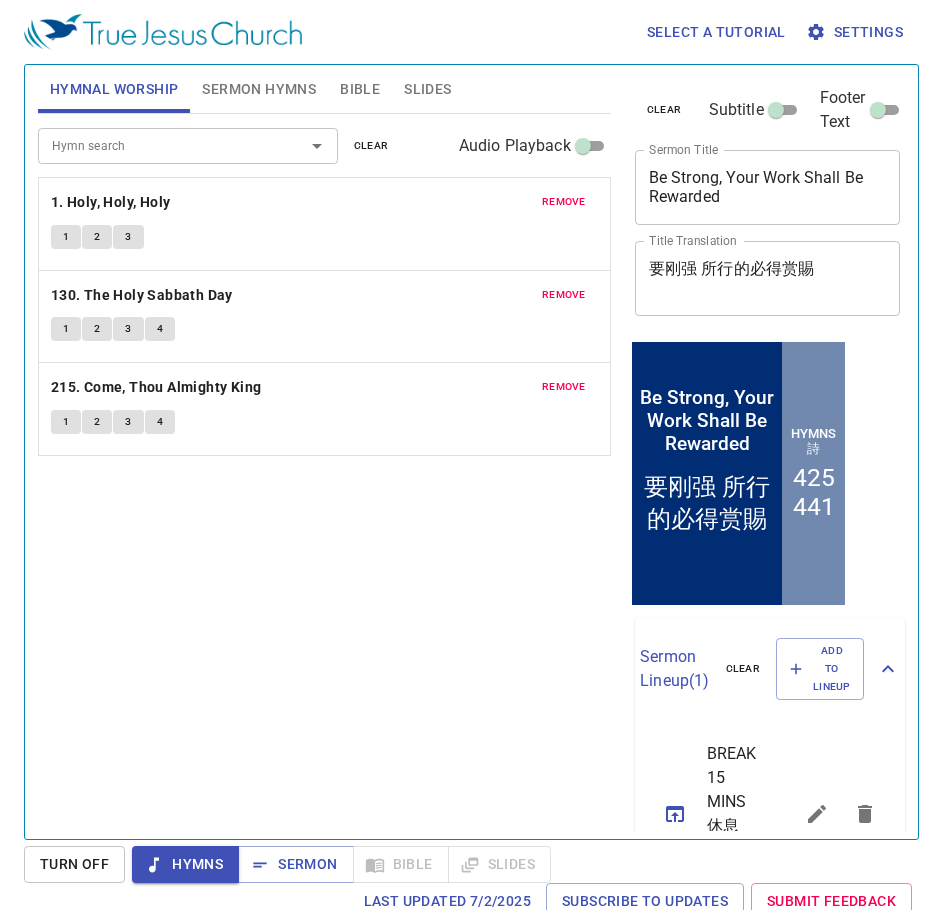 click on "remove" at bounding box center (564, 202) 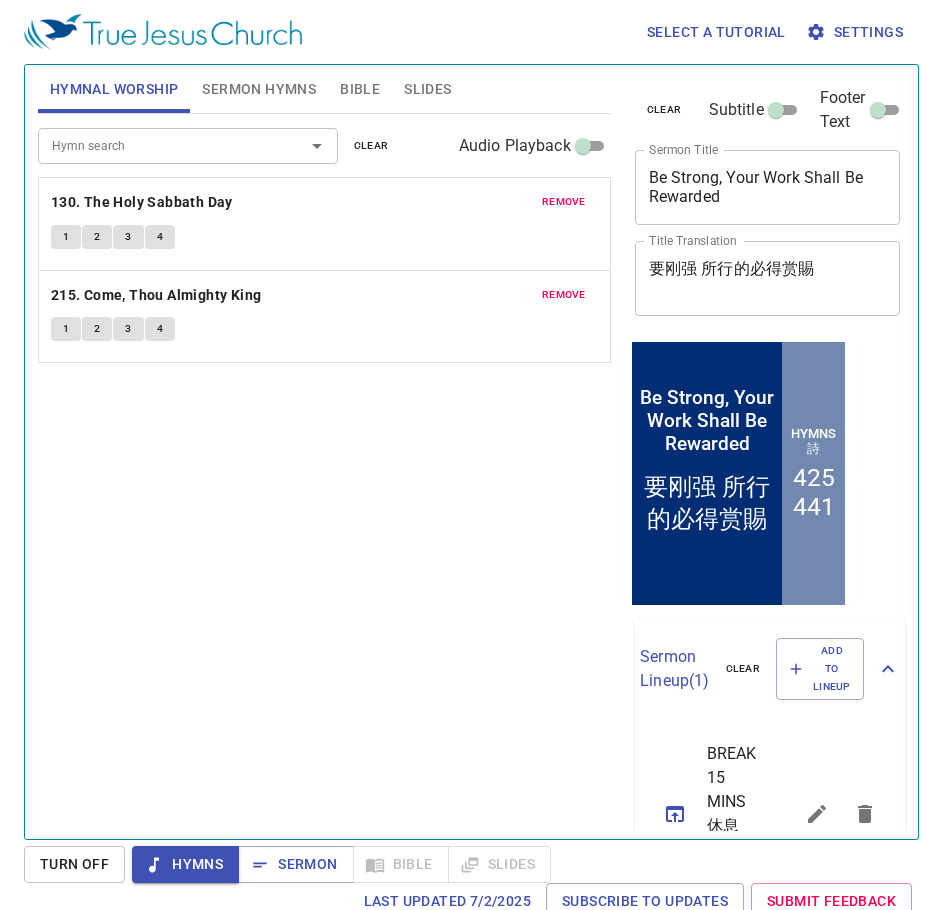 click on "remove" at bounding box center (564, 202) 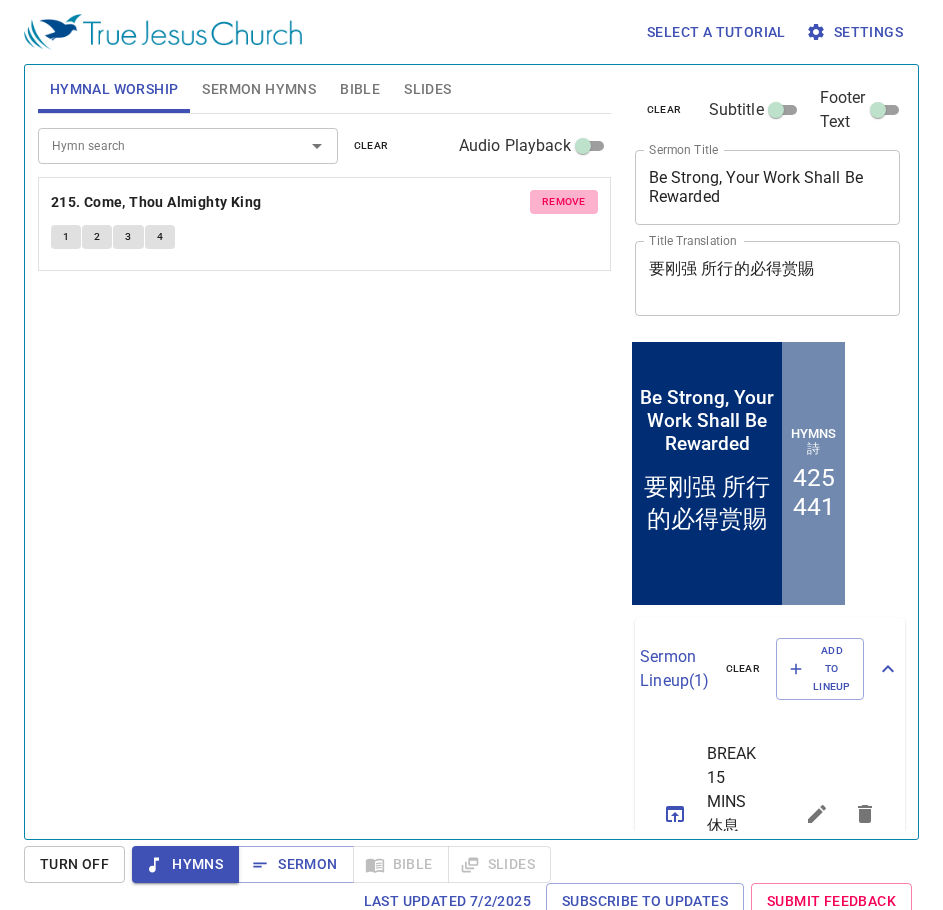 click on "remove" at bounding box center [564, 202] 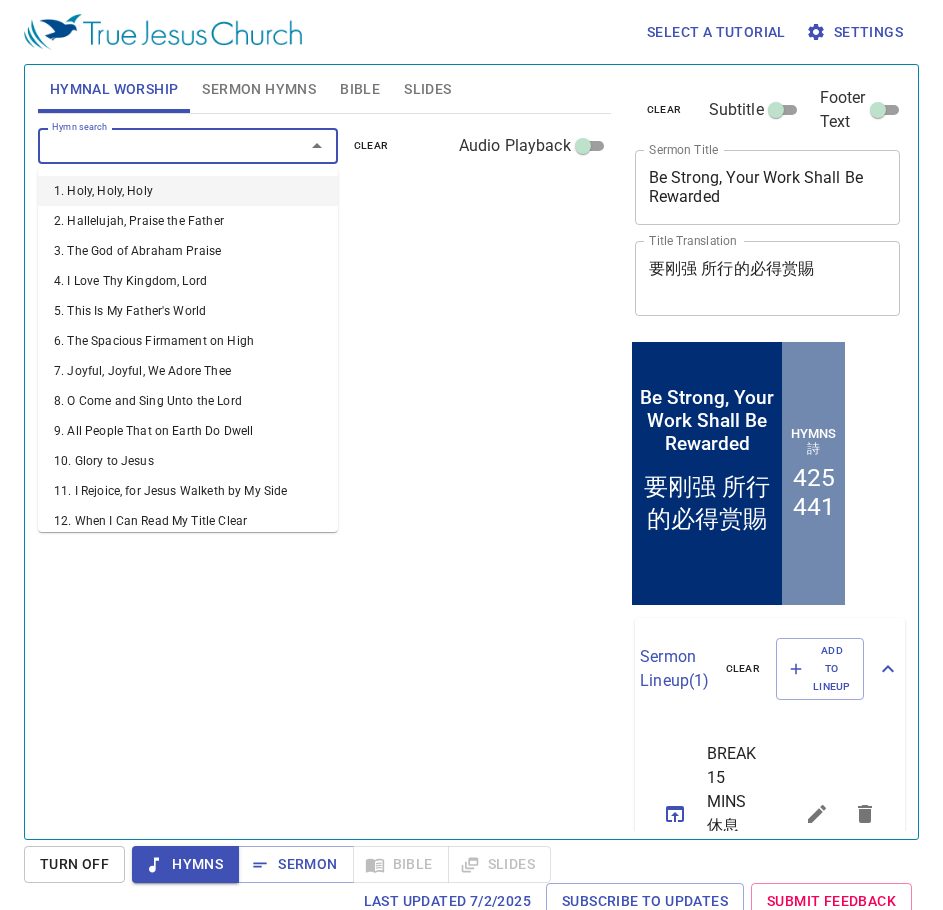 click on "Hymn search" at bounding box center (158, 145) 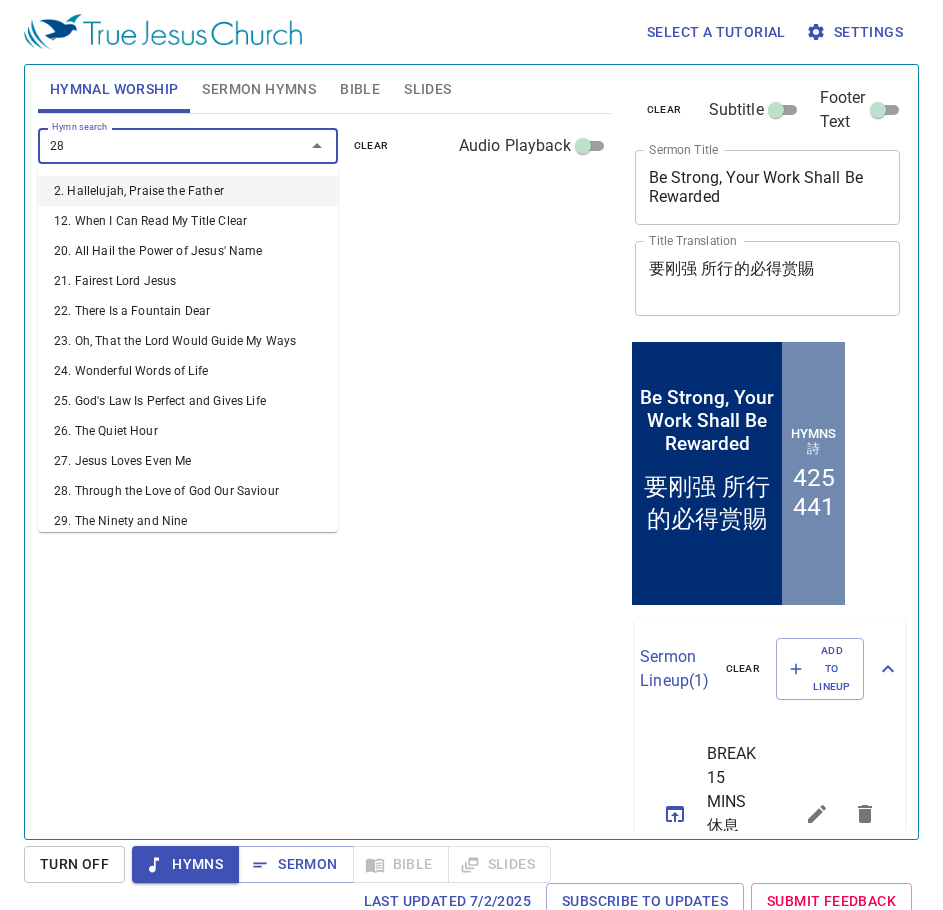 type on "288" 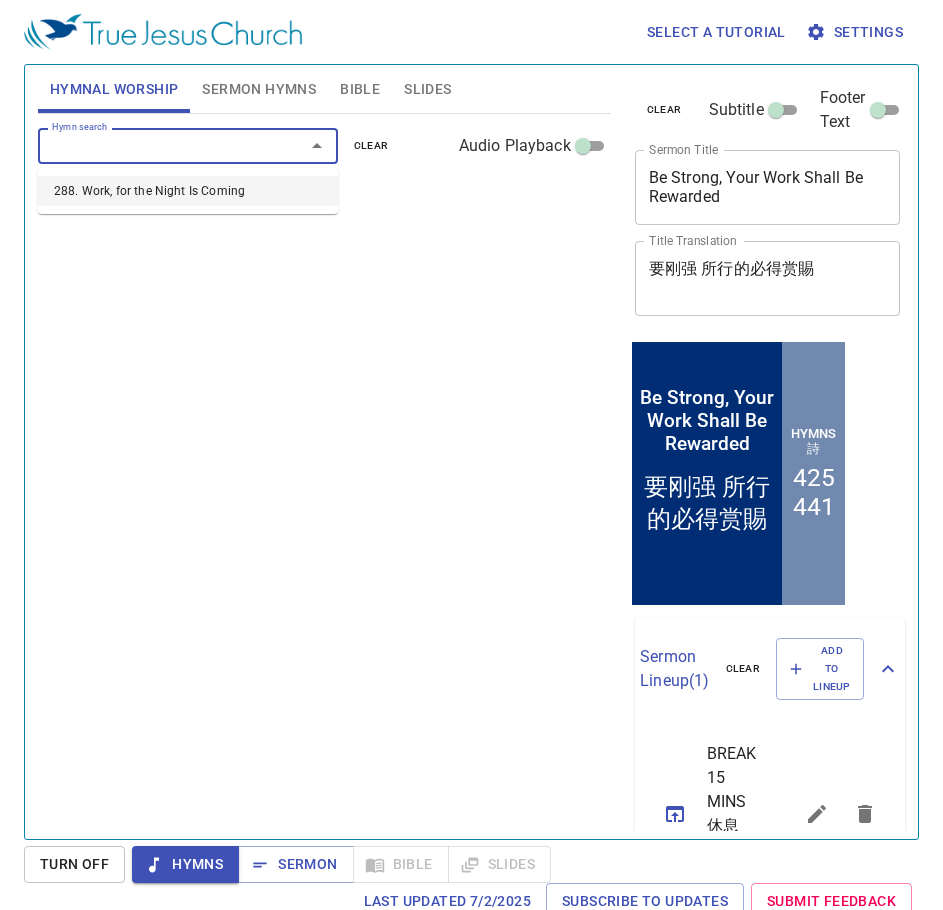 type on "3" 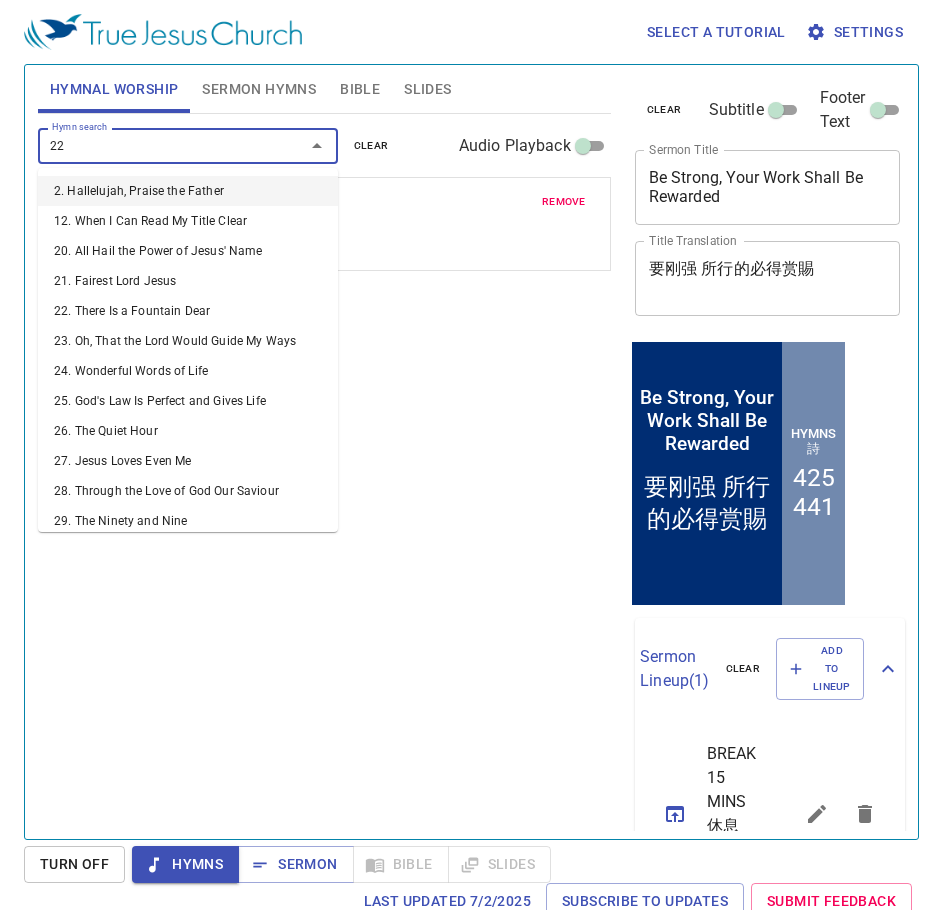 type on "228" 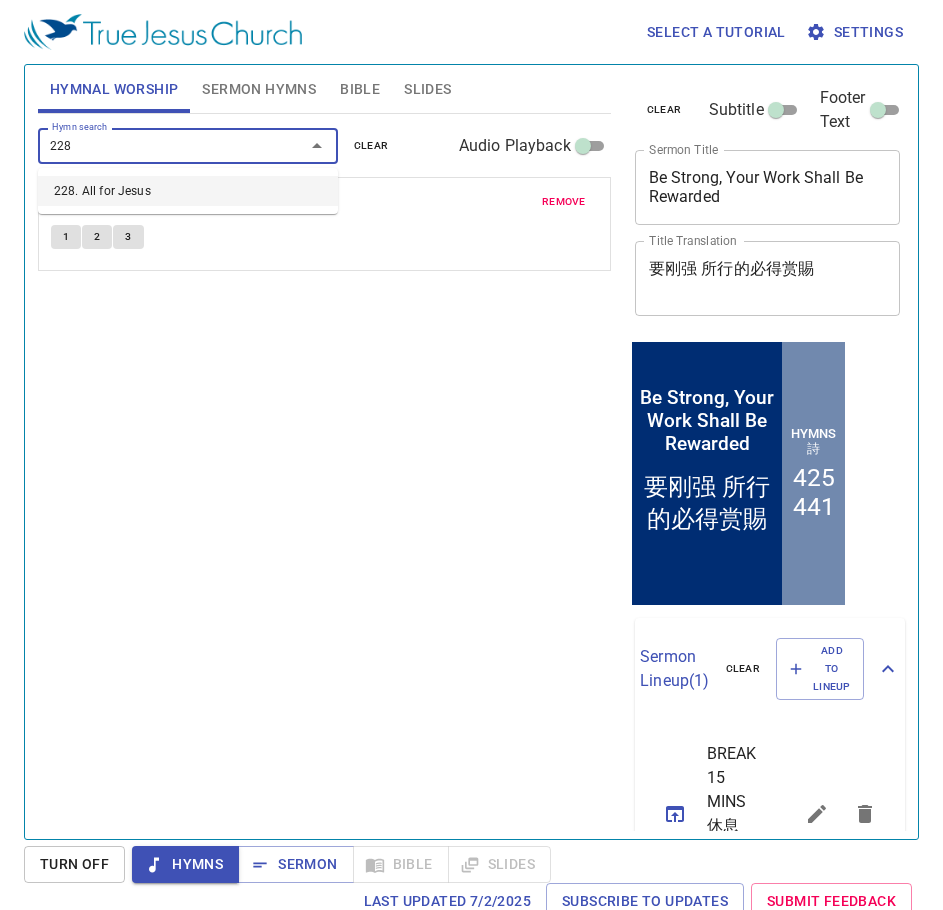 type 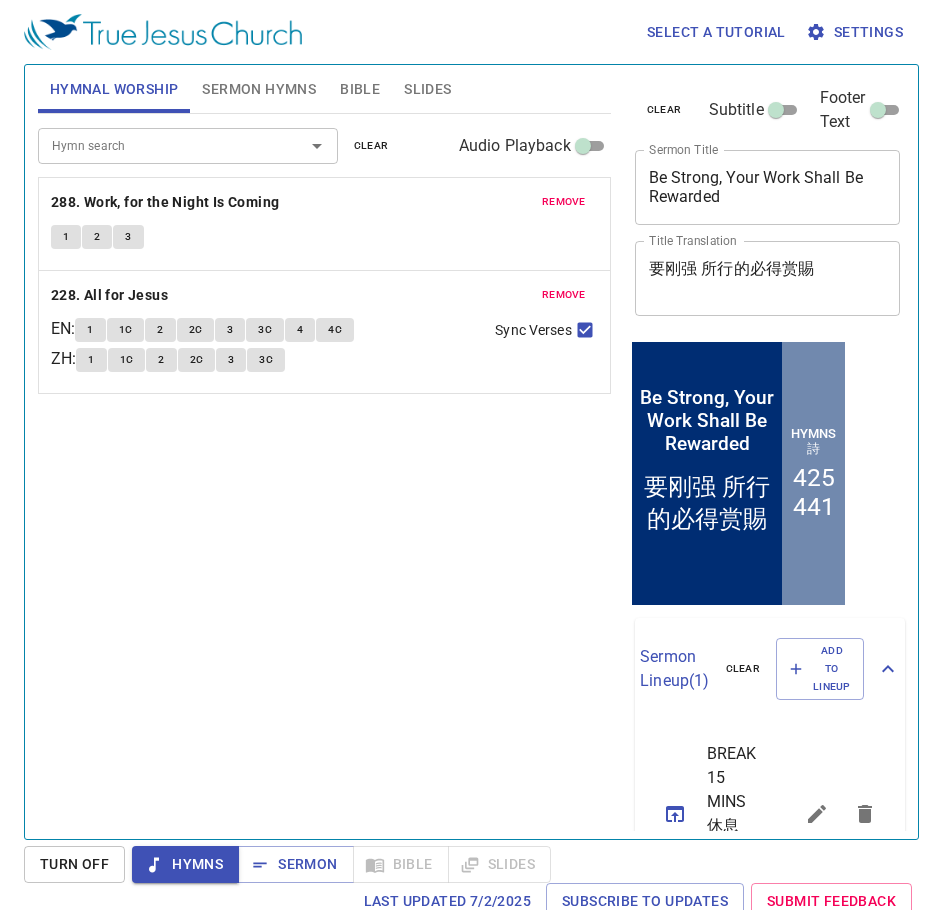 click on "Select a tutorial Settings" at bounding box center (467, 32) 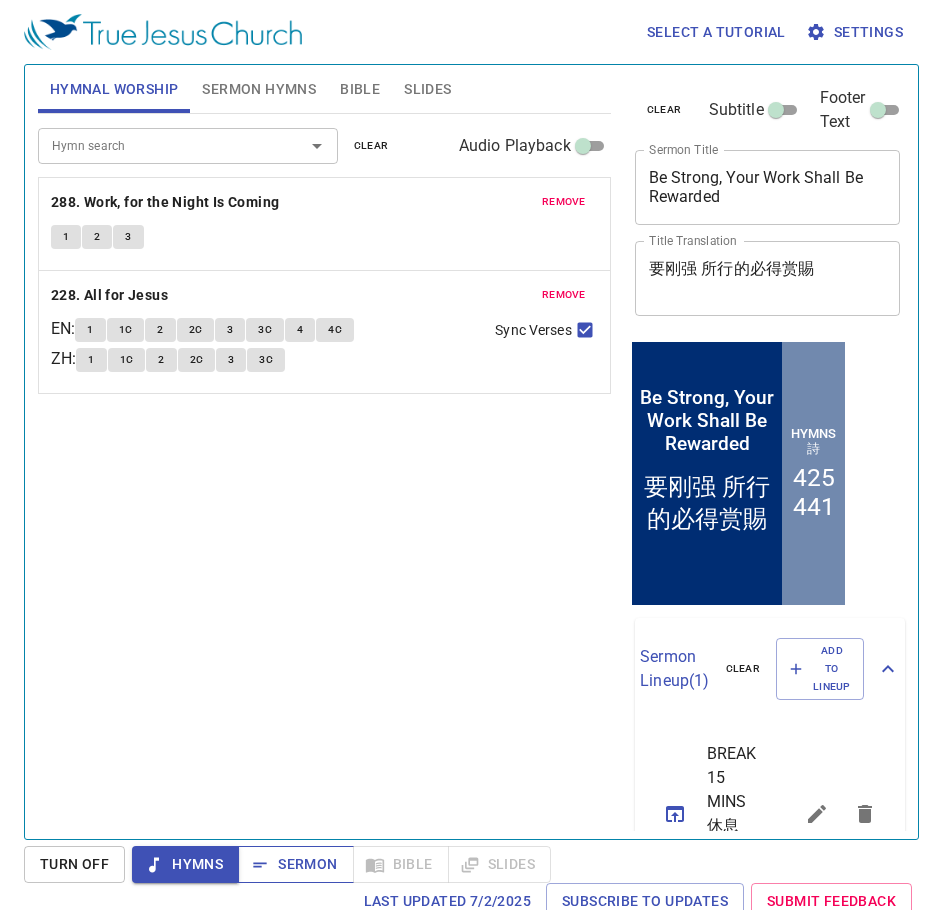 click on "Sermon" at bounding box center (295, 864) 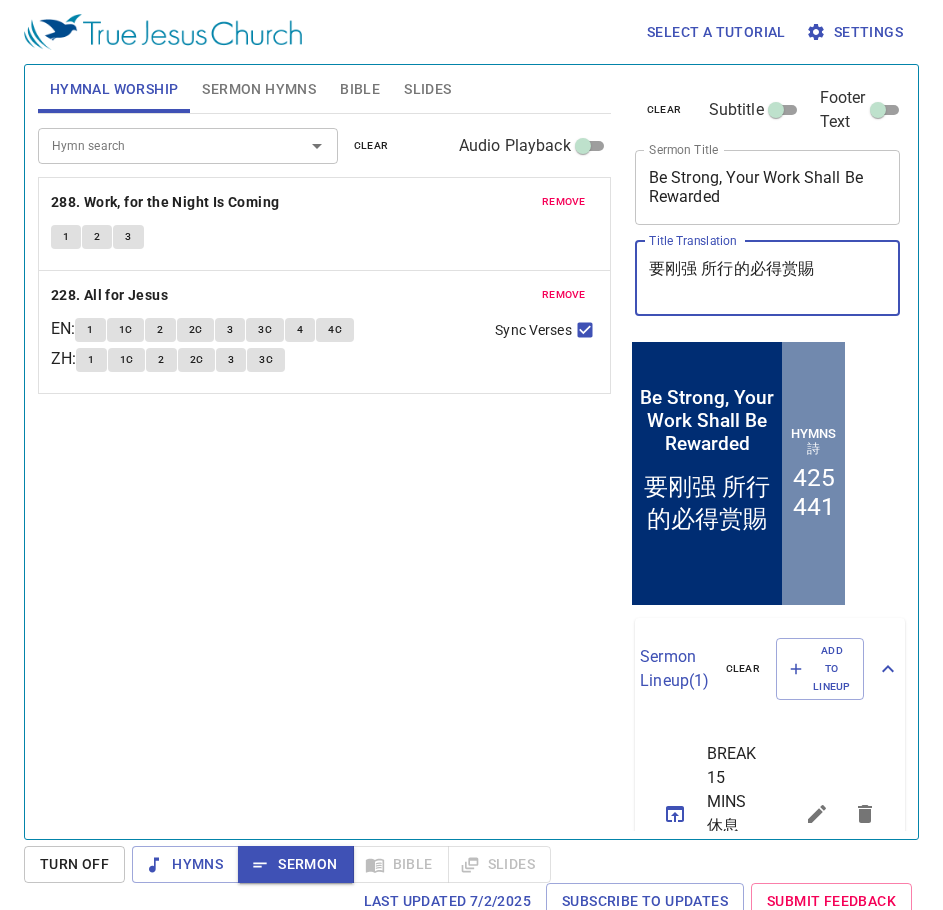 drag, startPoint x: 866, startPoint y: 266, endPoint x: 605, endPoint y: 275, distance: 261.15512 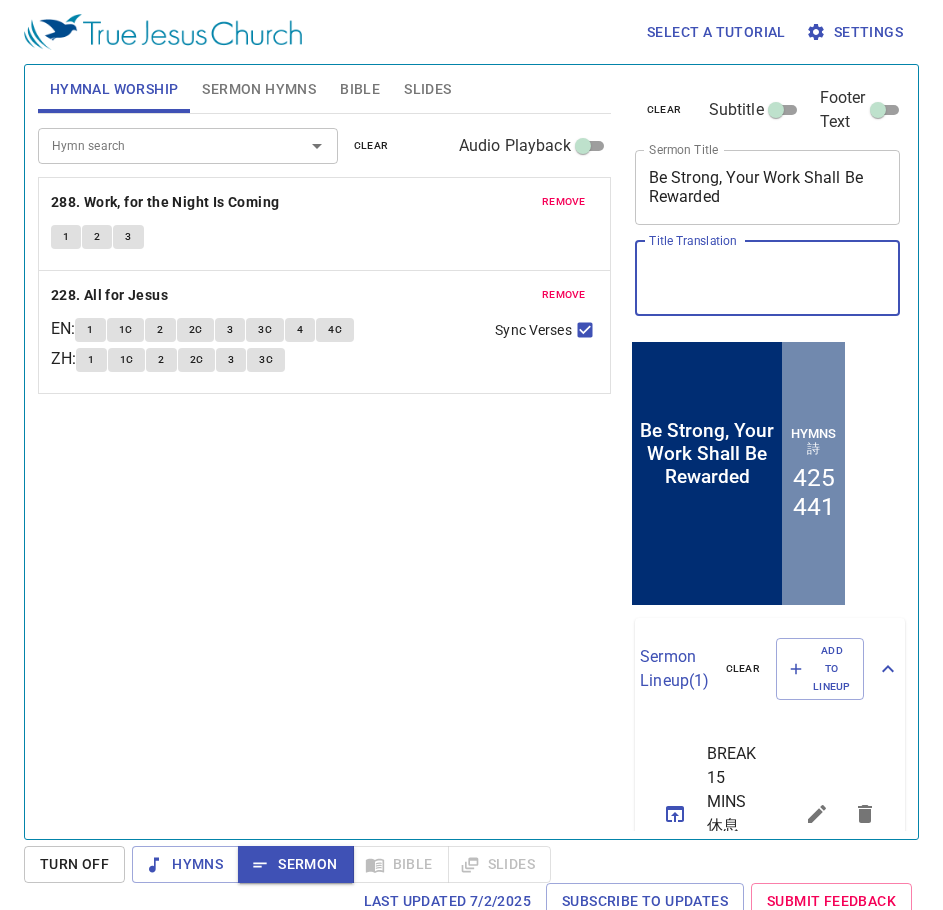 type 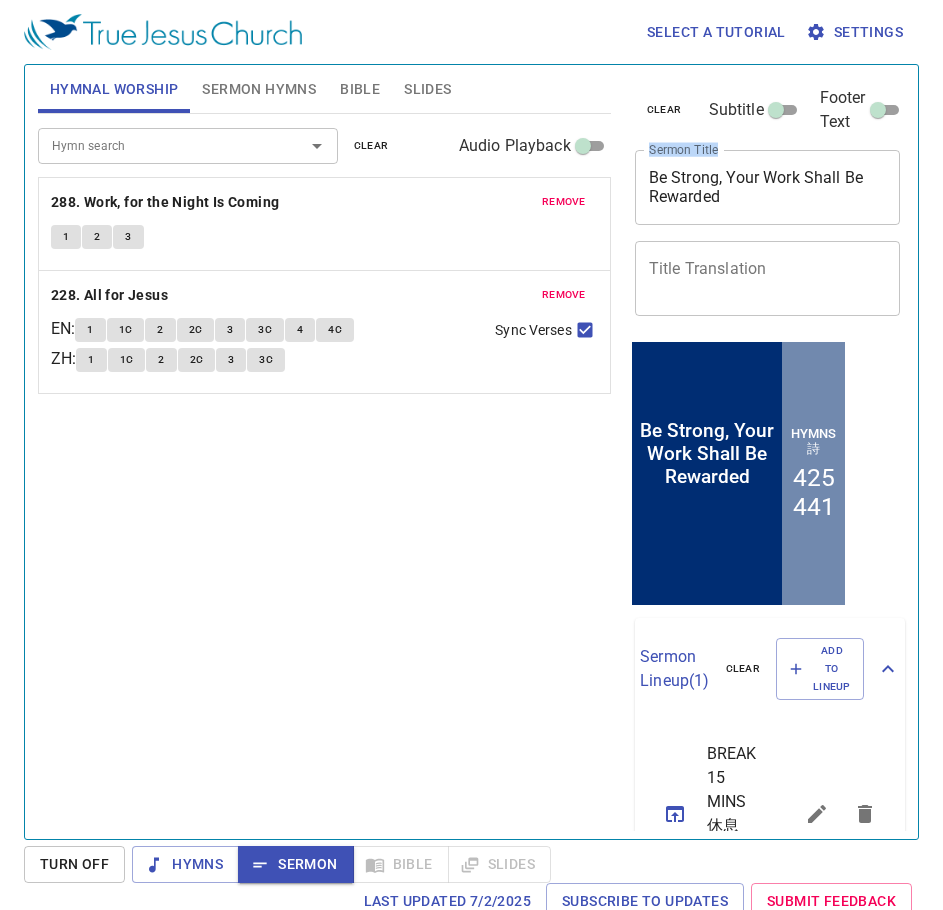 drag, startPoint x: 754, startPoint y: 207, endPoint x: 626, endPoint y: 177, distance: 131.46863 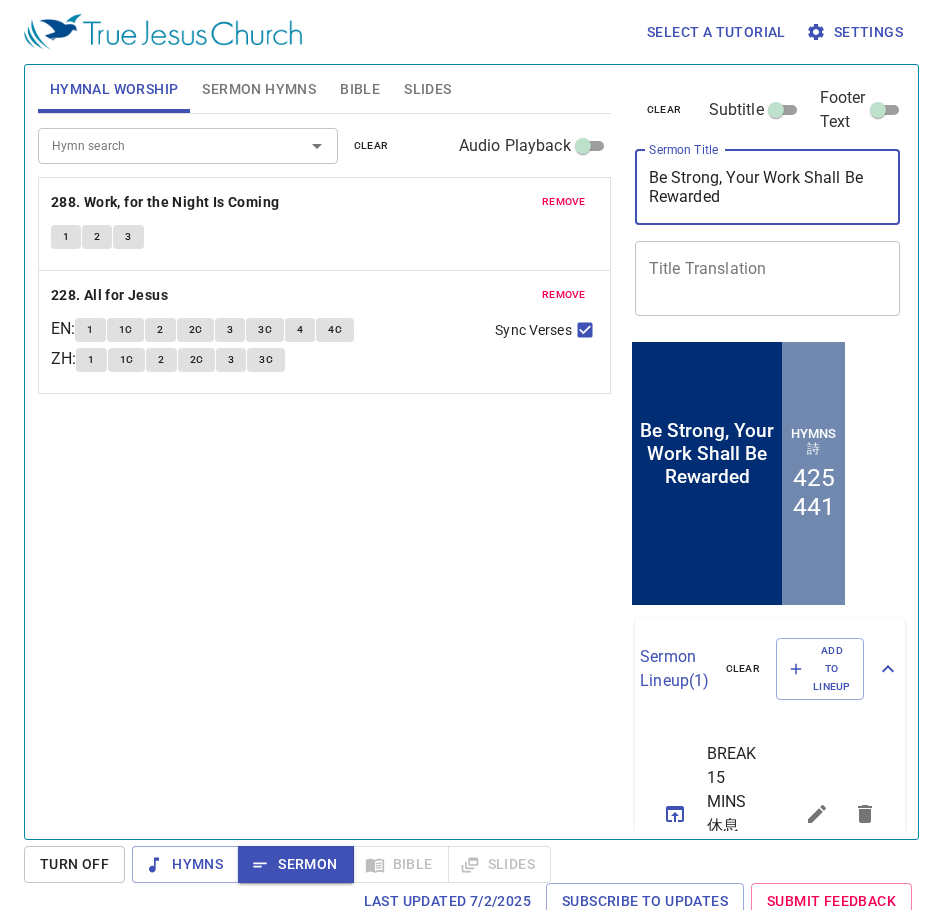 click on "Be Strong, Your Work Shall Be Rewarded" at bounding box center [768, 187] 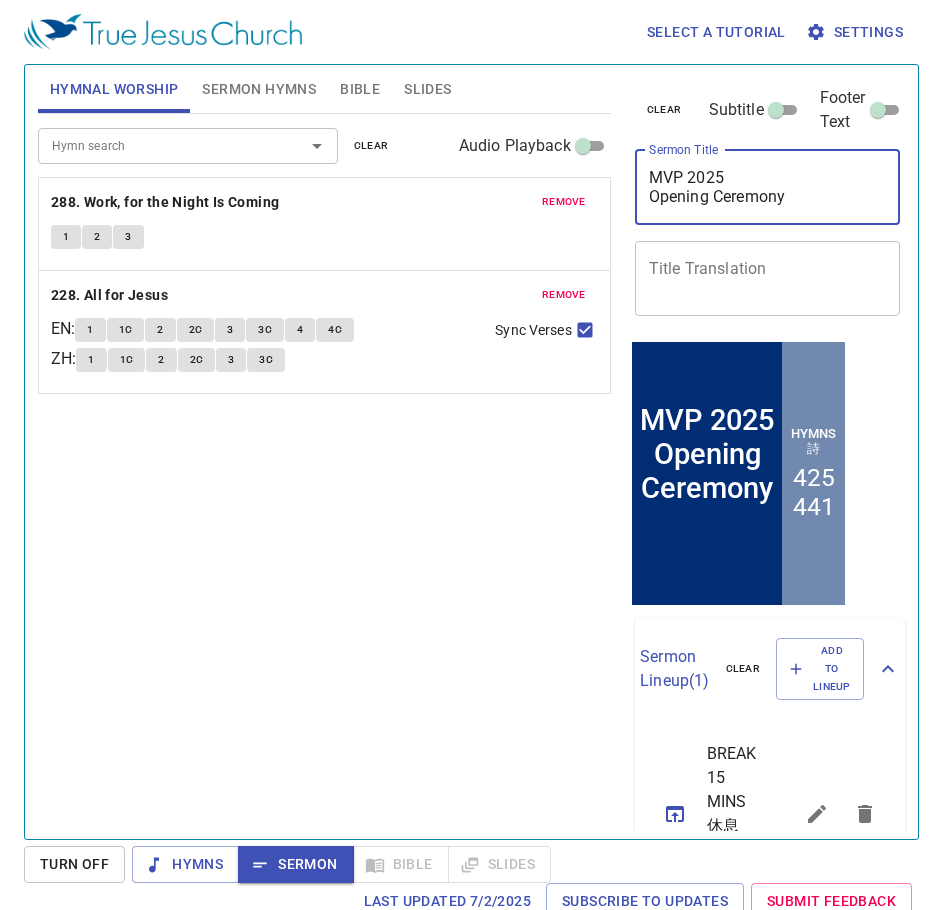 type on "MVP 2025
Opening Ceremony" 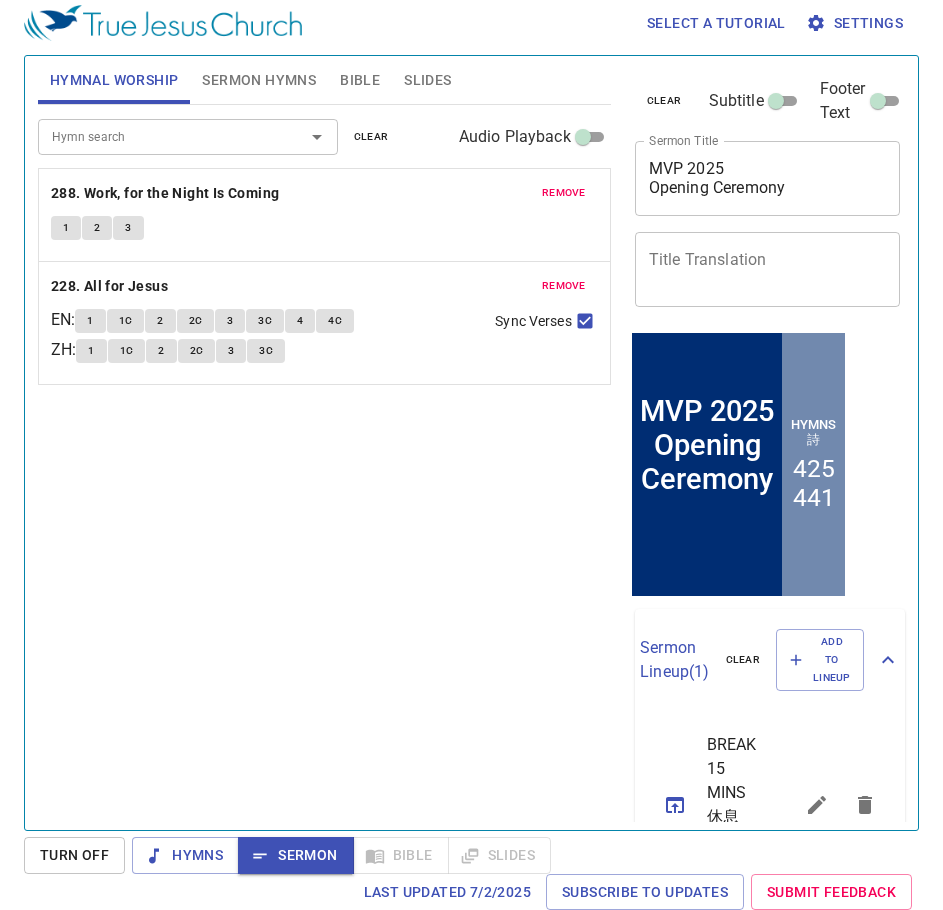 scroll, scrollTop: 0, scrollLeft: 0, axis: both 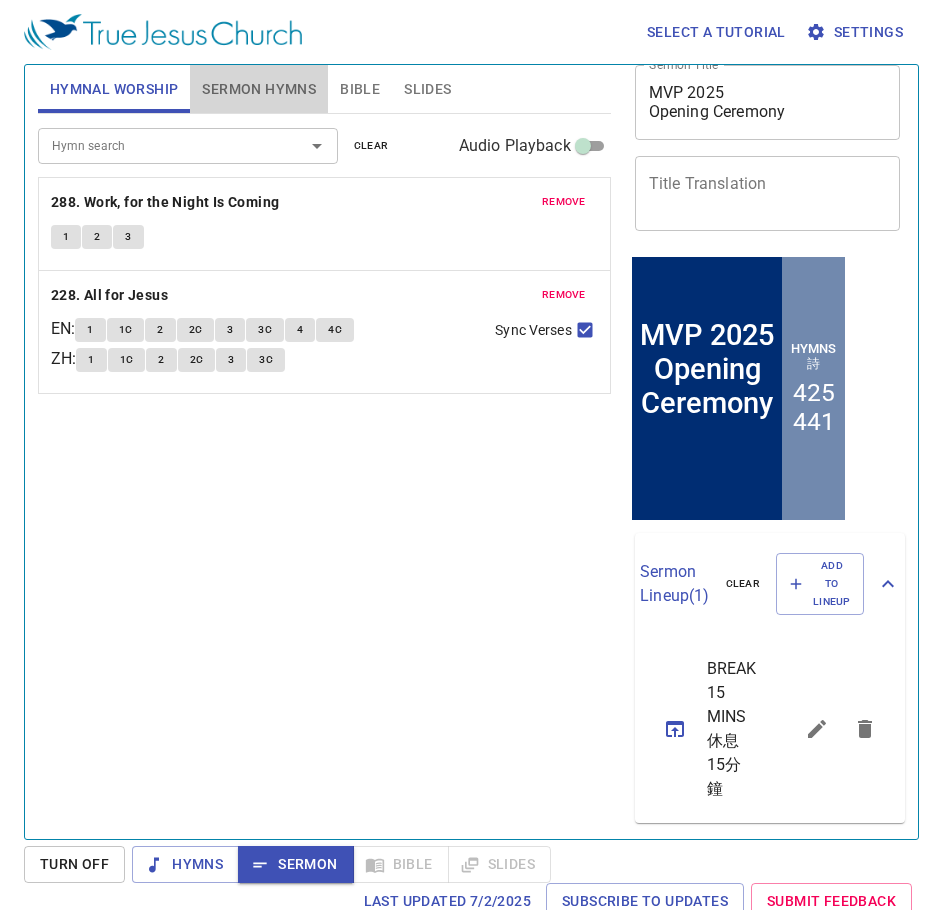 click on "Sermon Hymns" at bounding box center [259, 89] 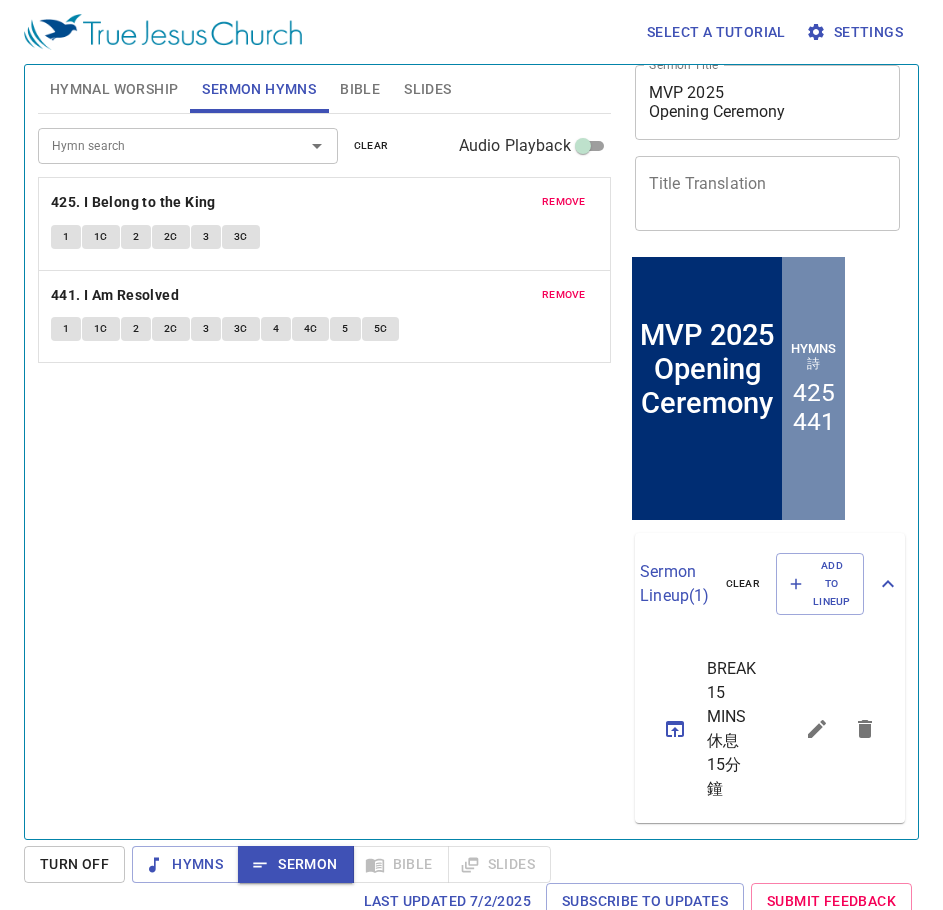 click on "Hymnal Worship" at bounding box center (114, 89) 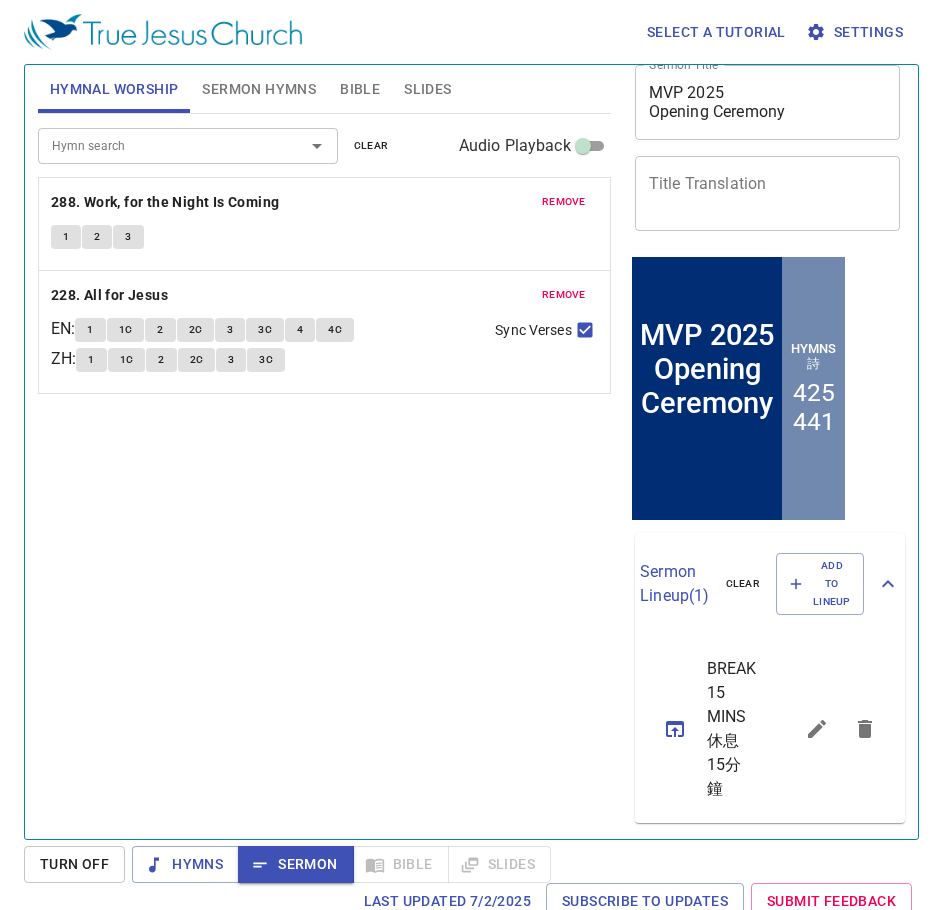 click on "Sermon Hymns" at bounding box center (259, 89) 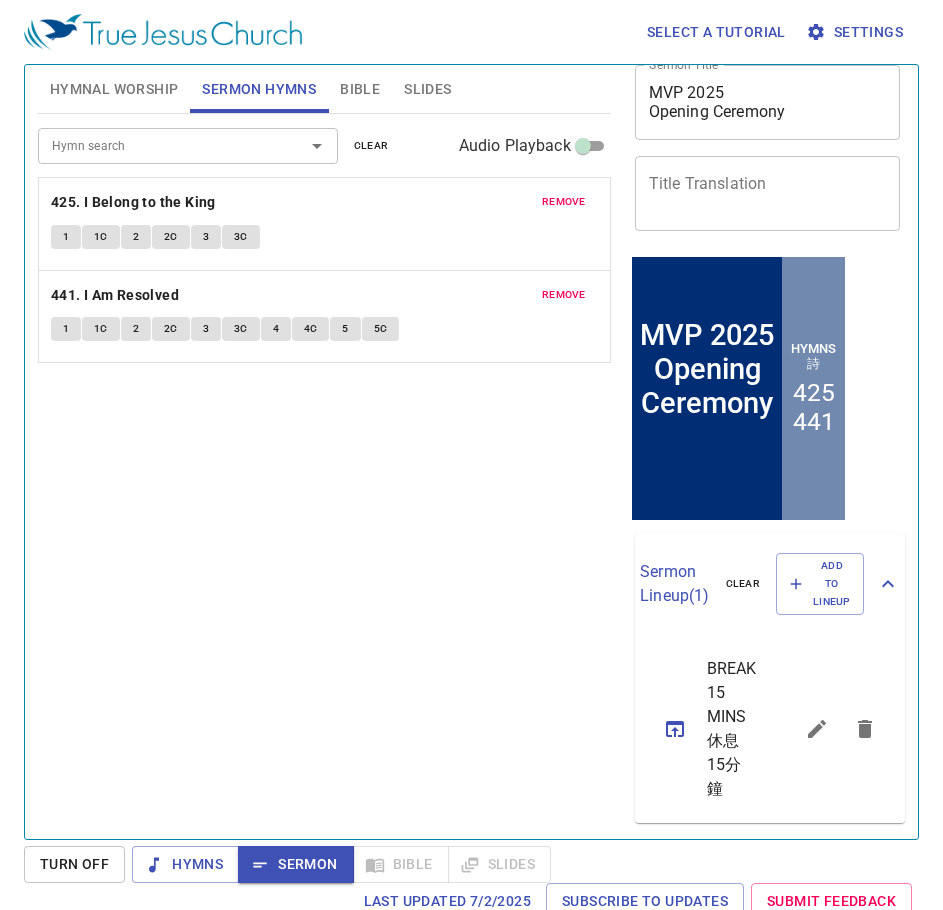 click on "remove" at bounding box center (564, 202) 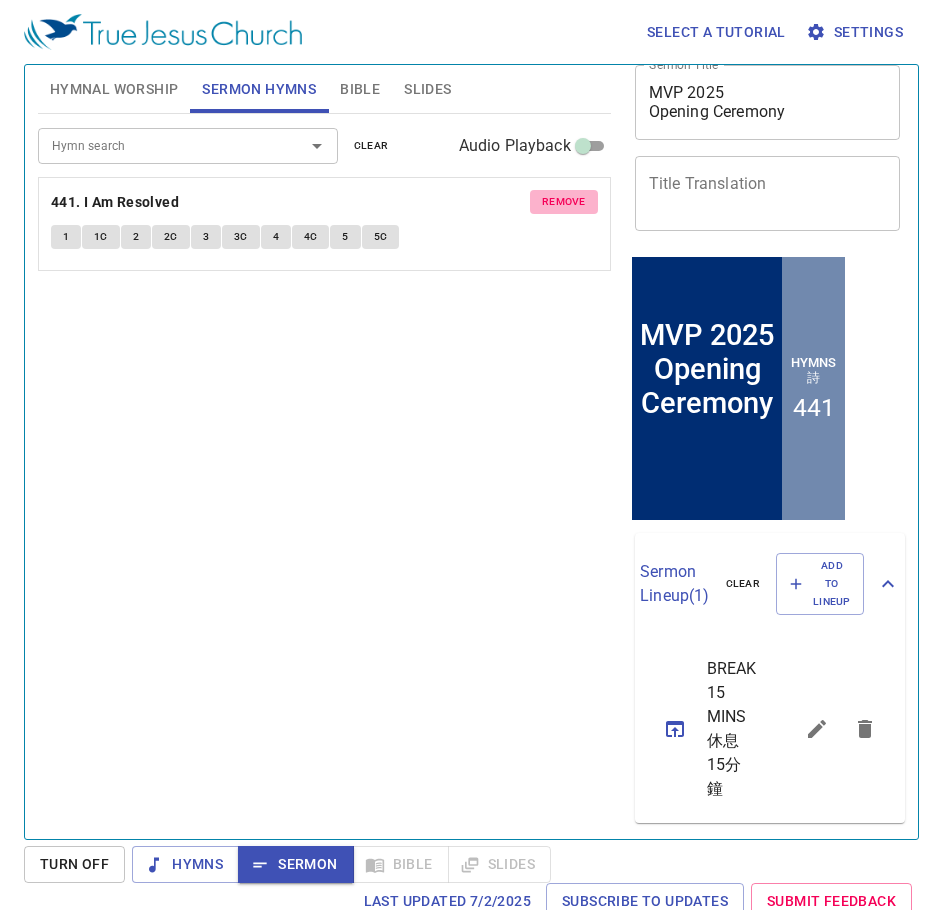 click on "remove" at bounding box center [564, 202] 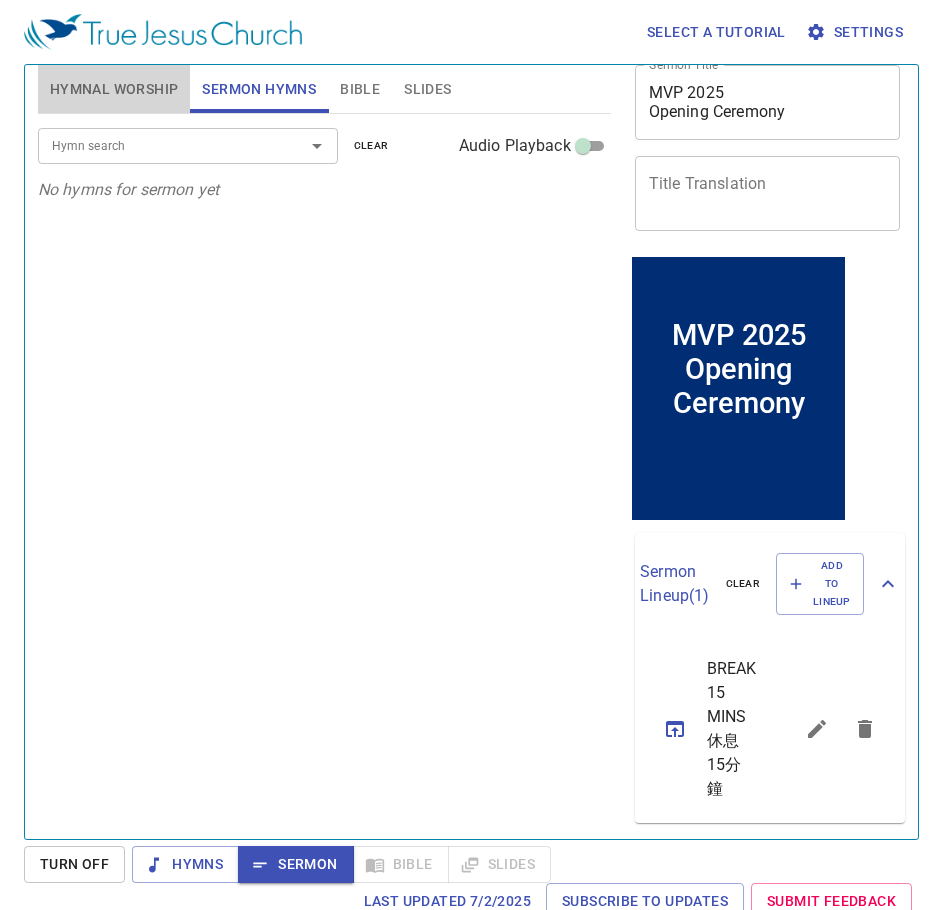 click on "Hymnal Worship" at bounding box center (114, 89) 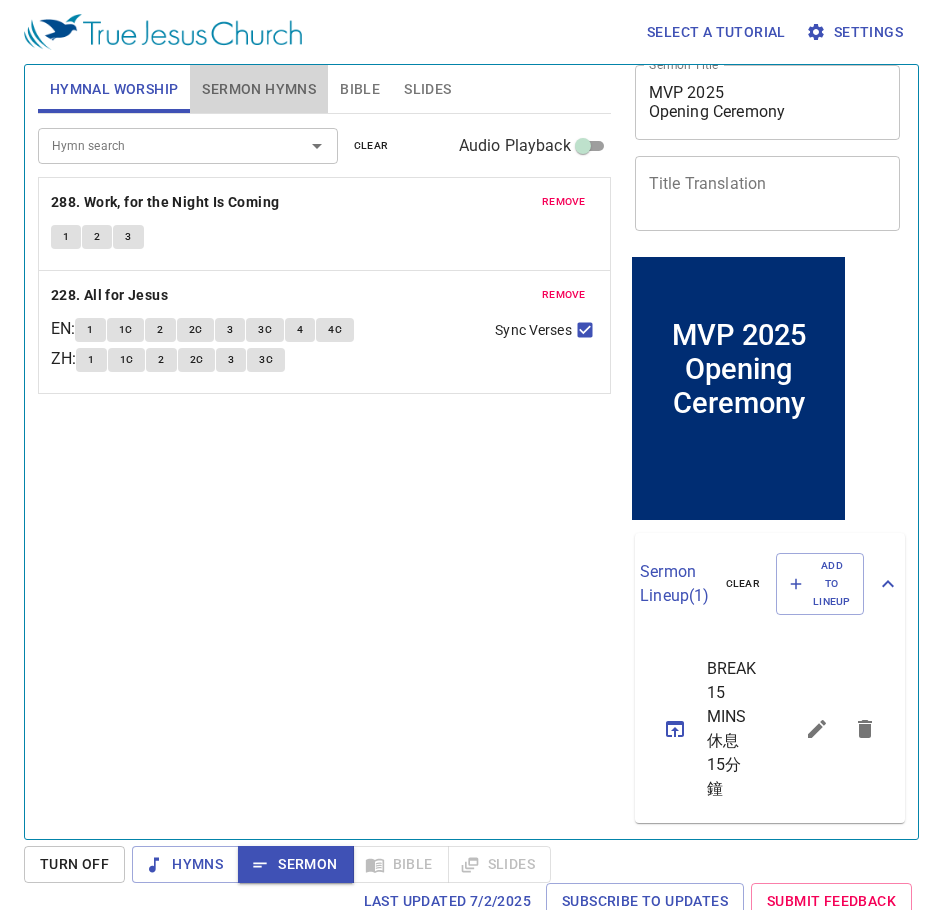 click on "Sermon Hymns" at bounding box center [259, 89] 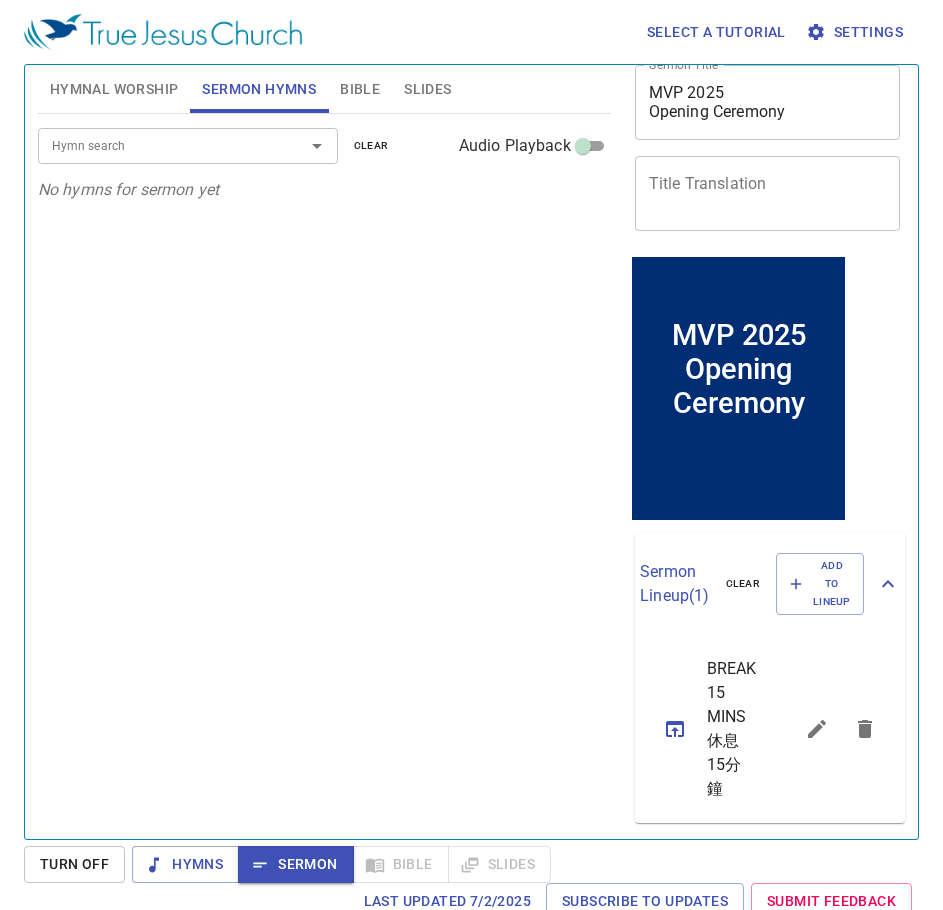 click on "Hymn search" at bounding box center [188, 145] 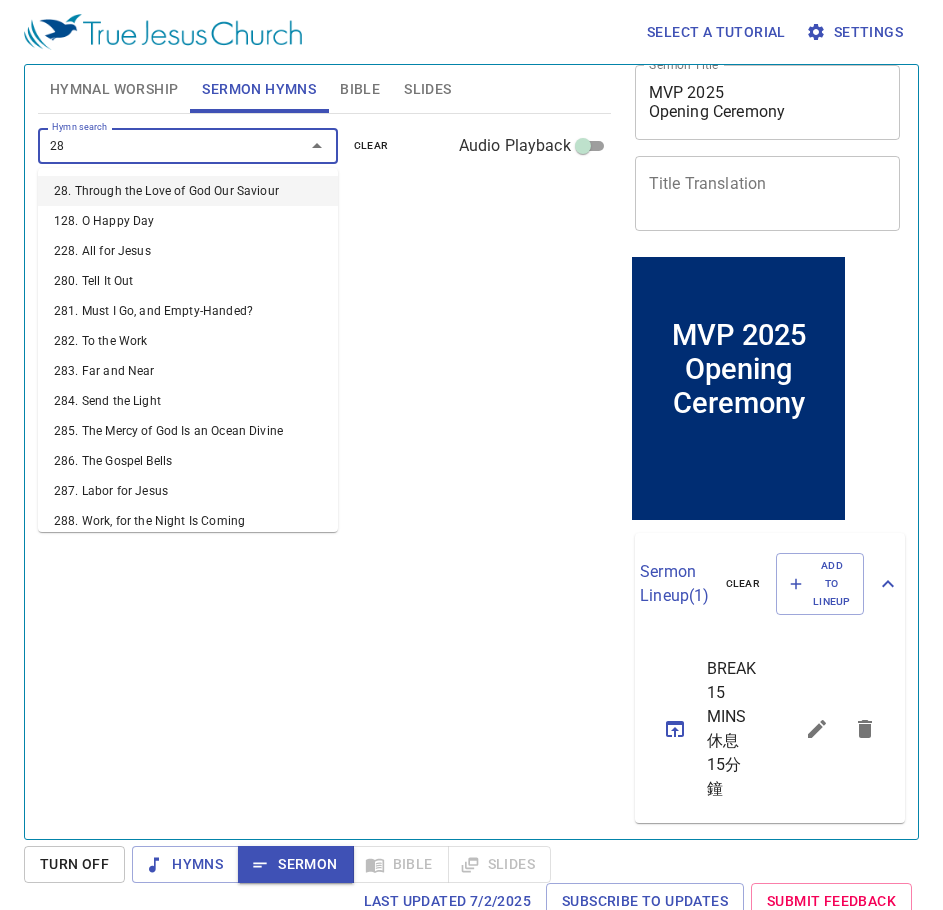 type on "287" 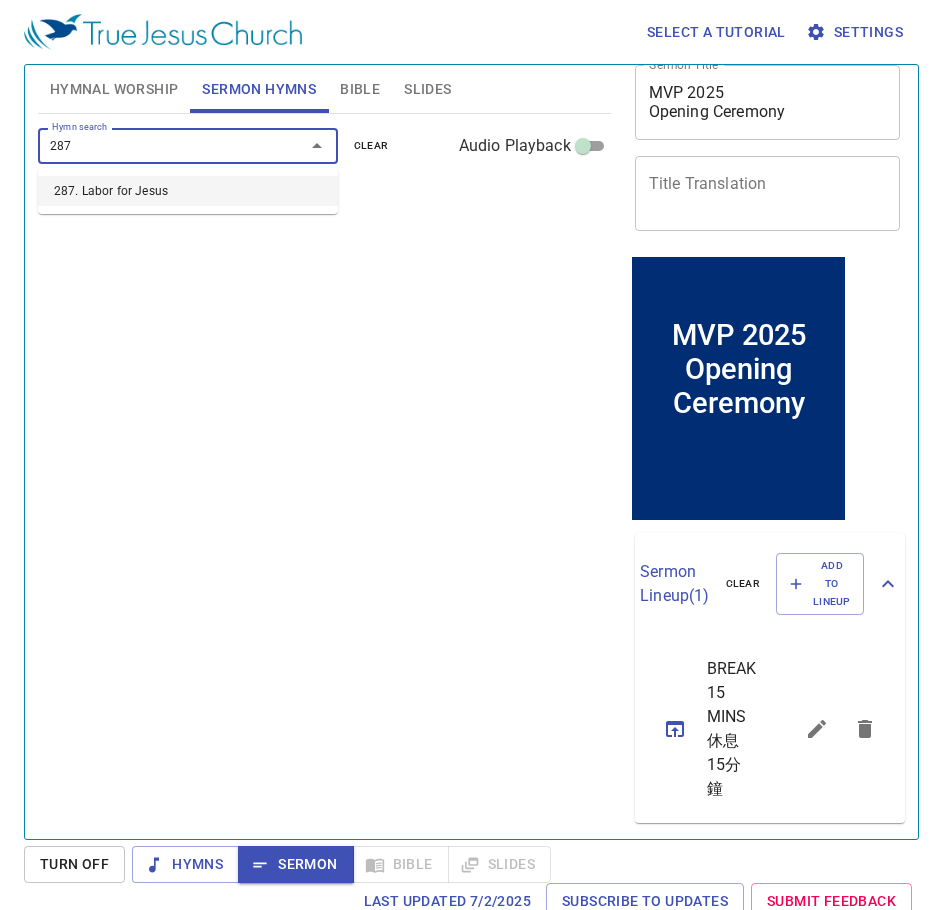 type 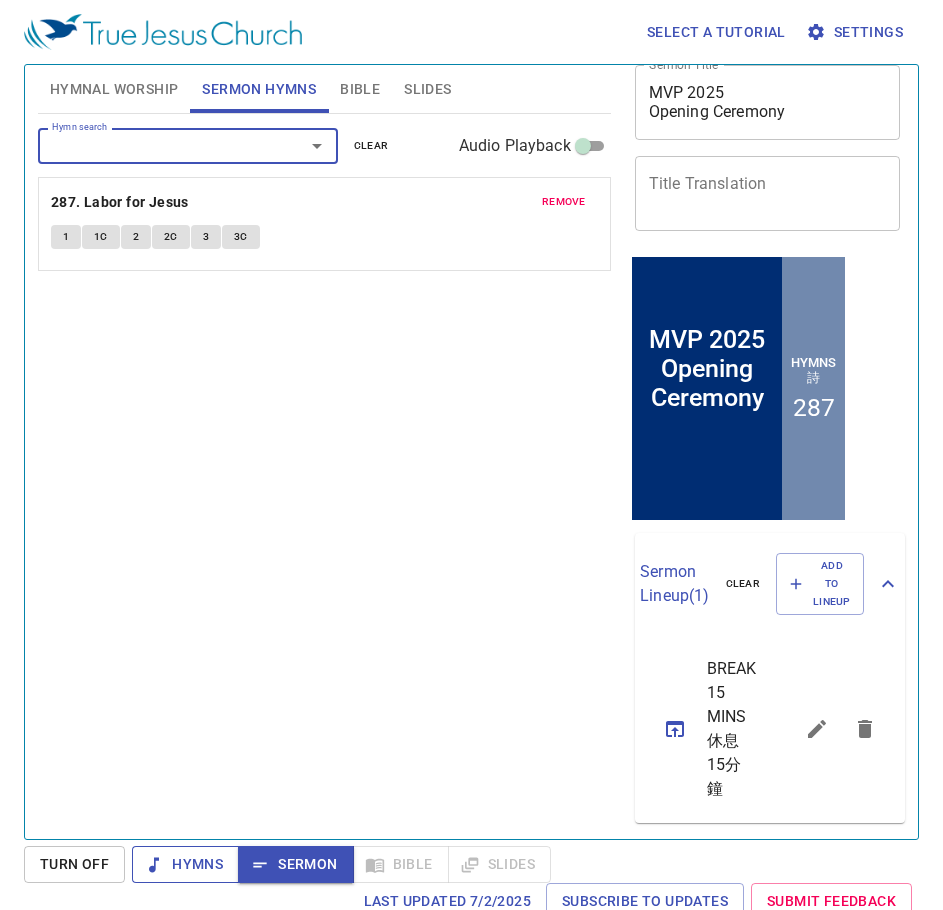 click on "Hymns" at bounding box center (185, 864) 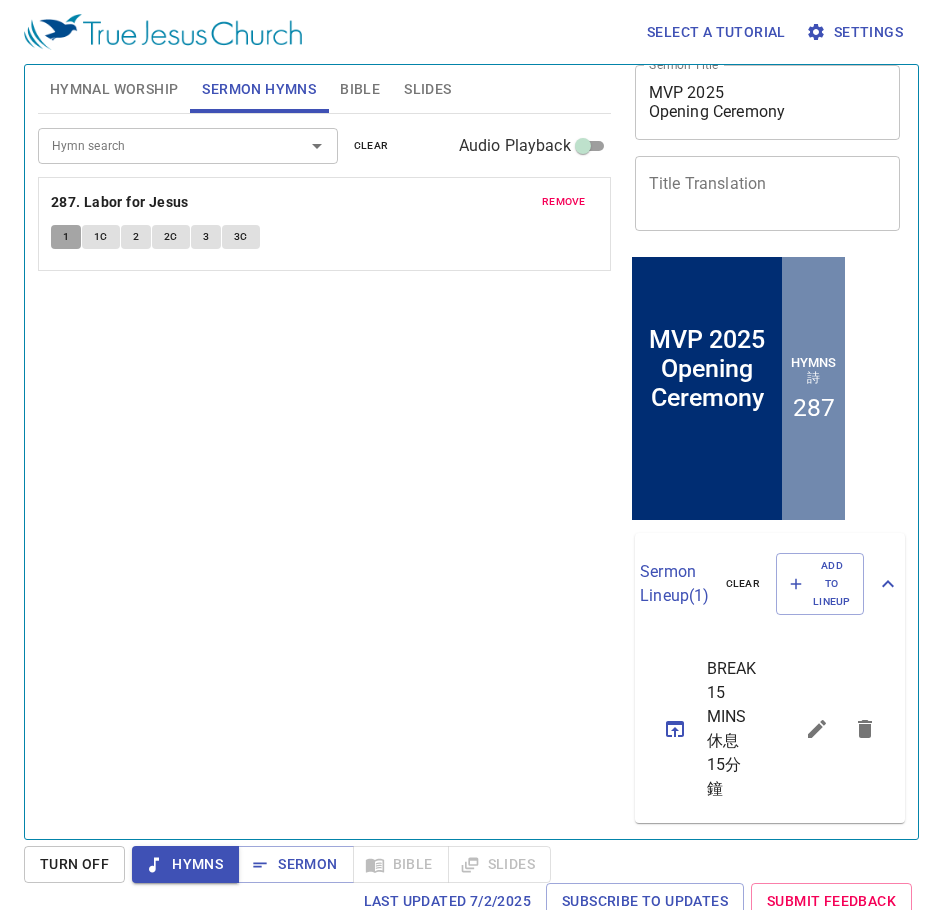 click on "1" at bounding box center (66, 237) 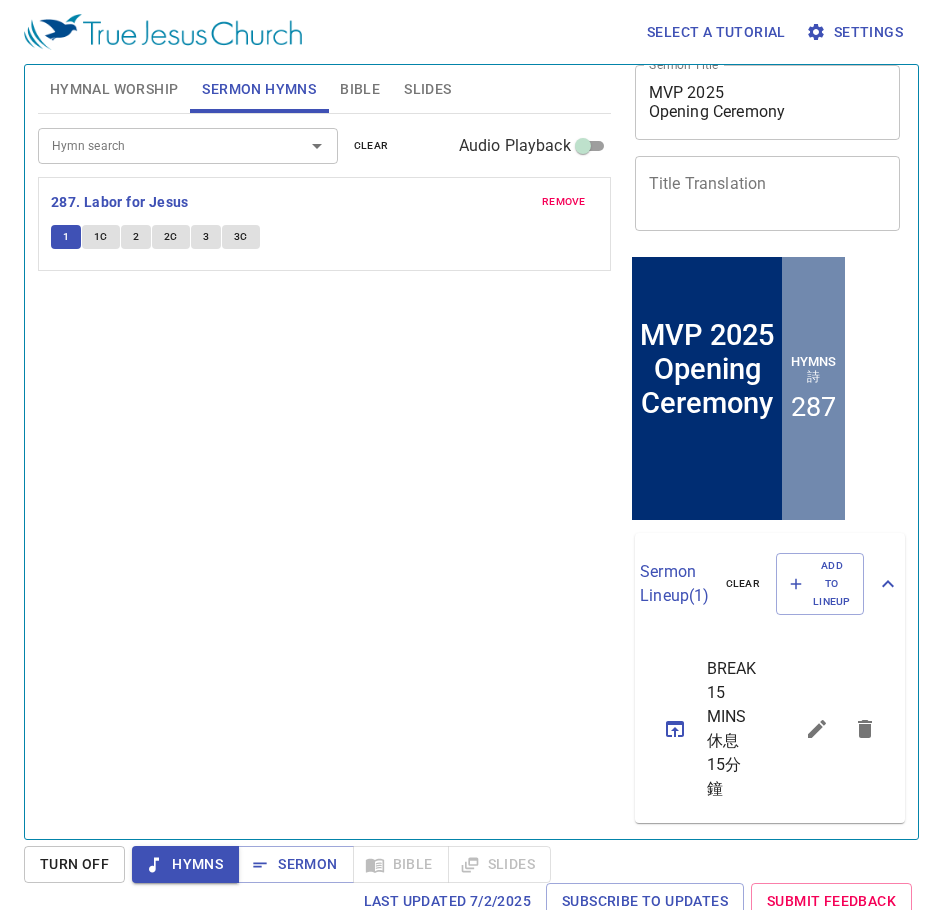 type 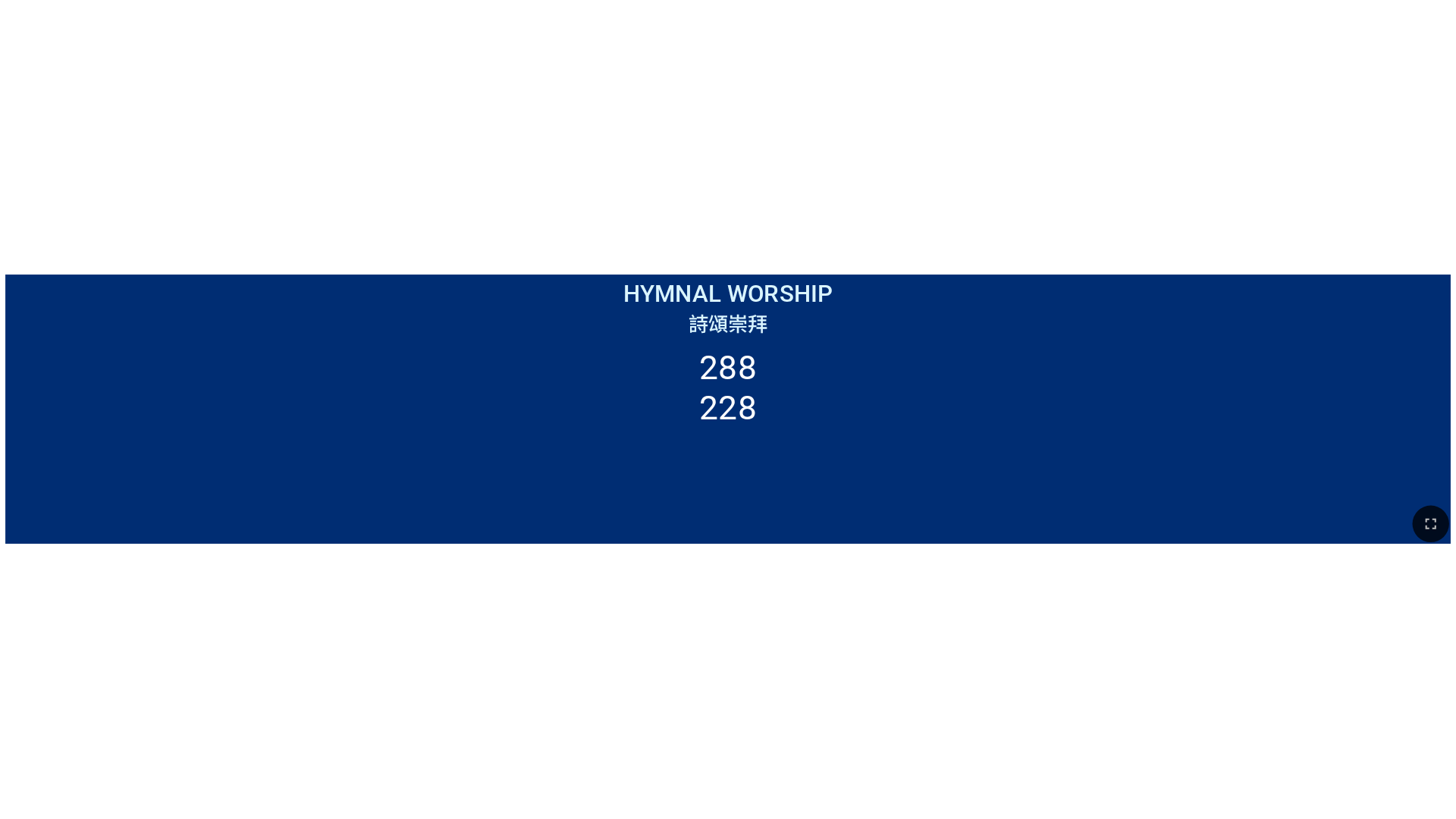 scroll, scrollTop: 0, scrollLeft: 0, axis: both 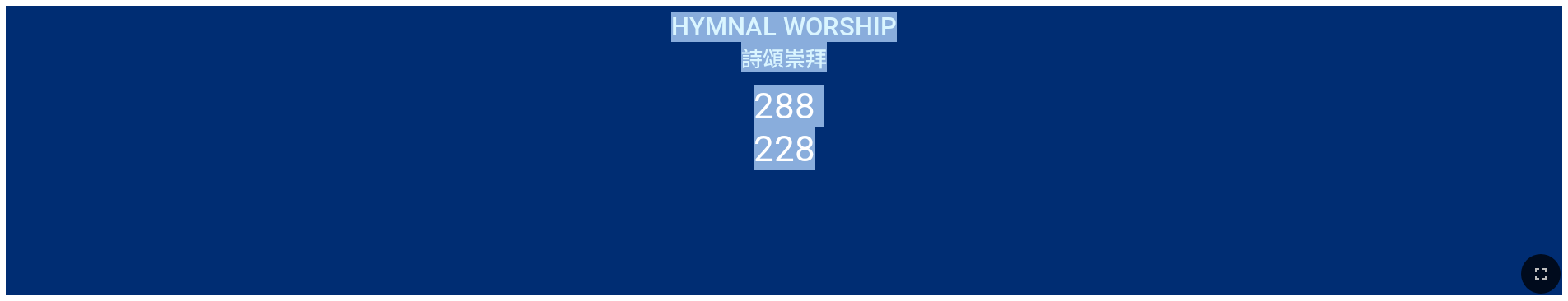 drag, startPoint x: 1561, startPoint y: 294, endPoint x: 1371, endPoint y: 326, distance: 192.67589 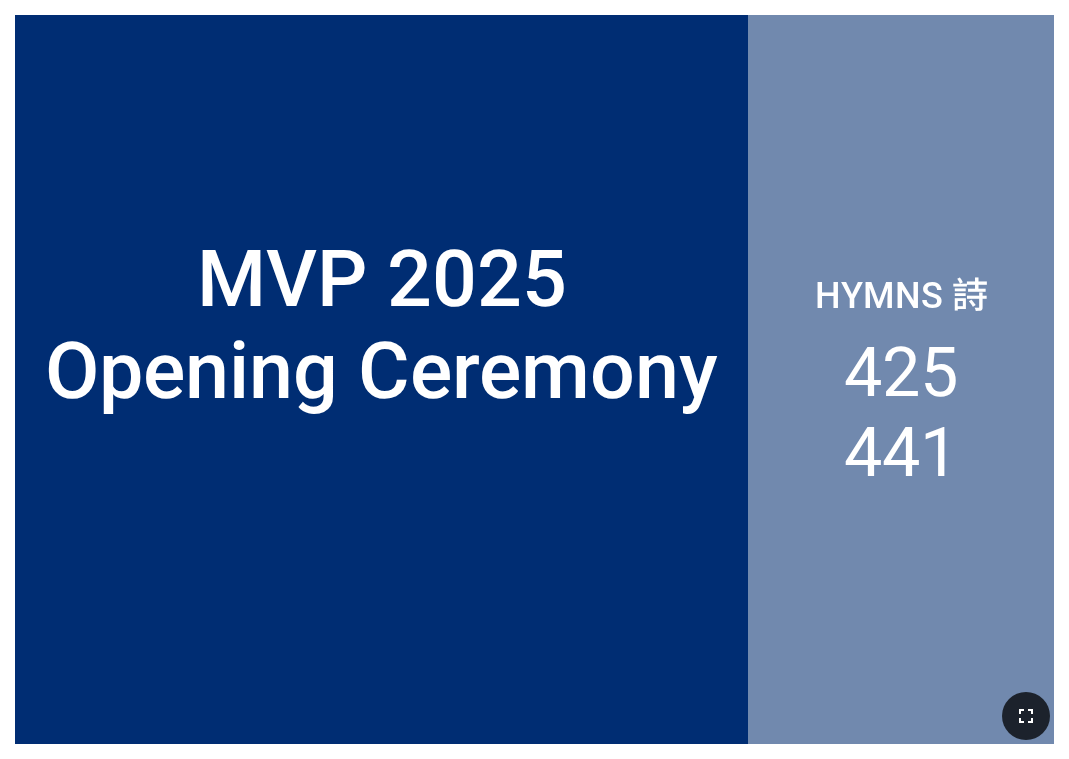 click at bounding box center [1026, 716] 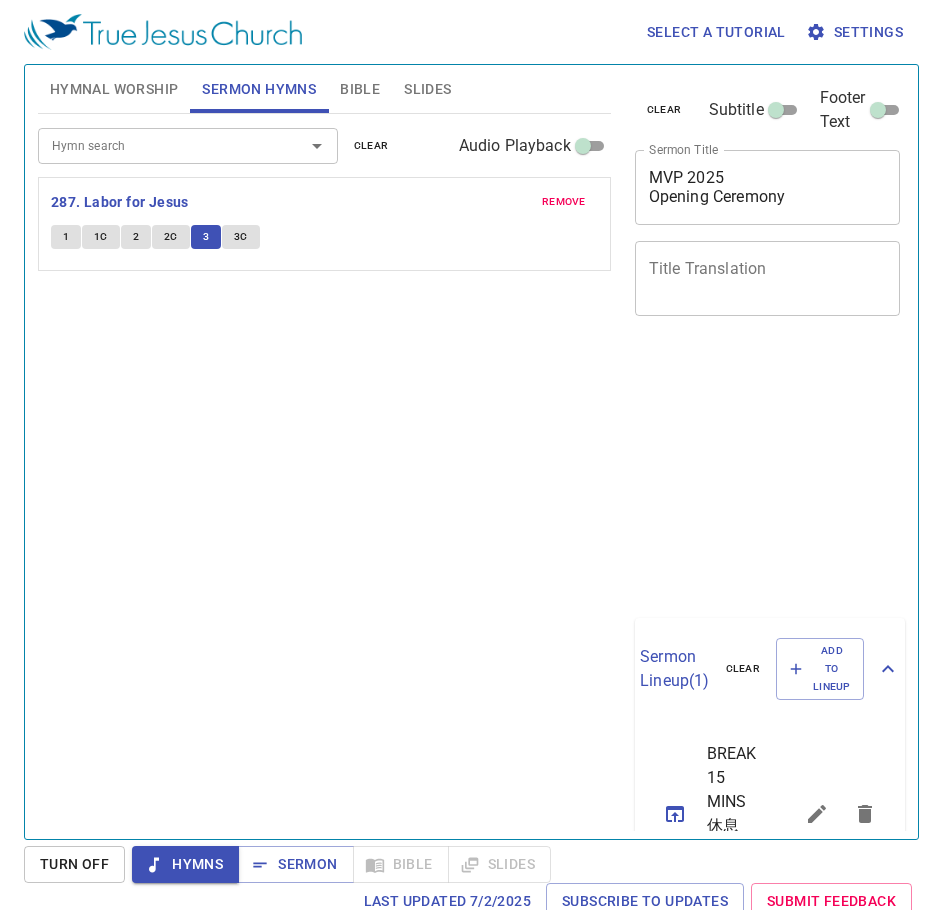 scroll, scrollTop: 0, scrollLeft: 0, axis: both 